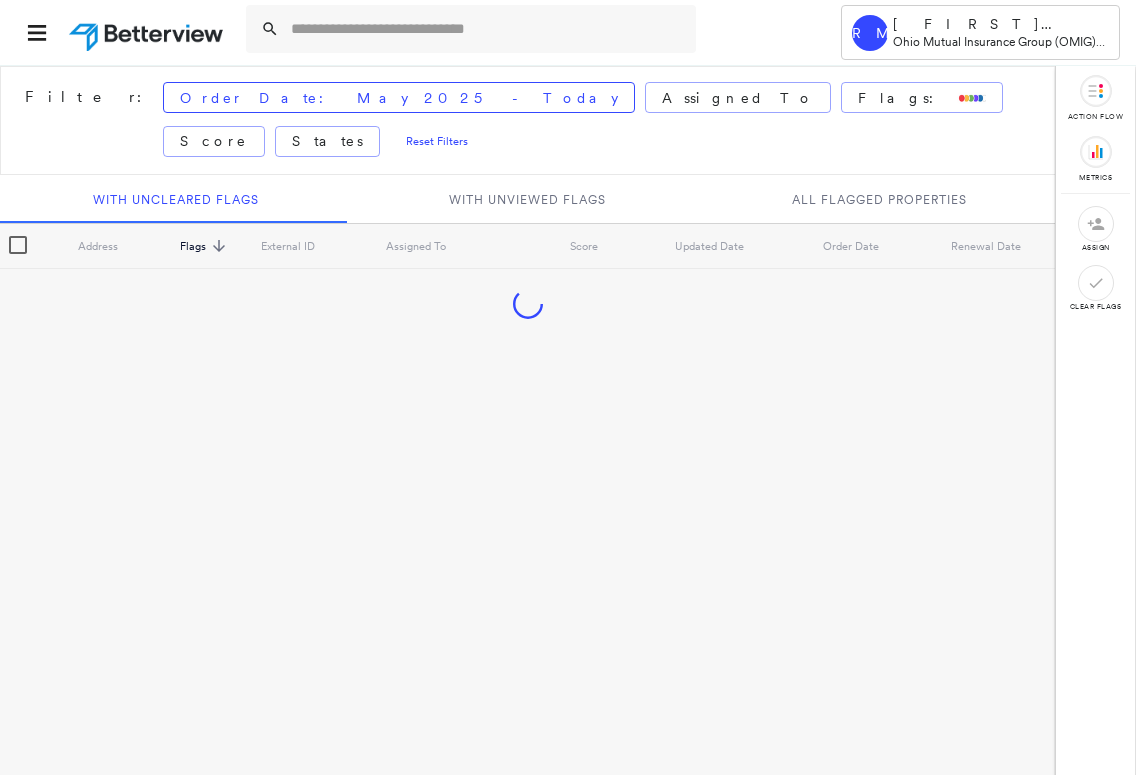 scroll, scrollTop: 0, scrollLeft: 0, axis: both 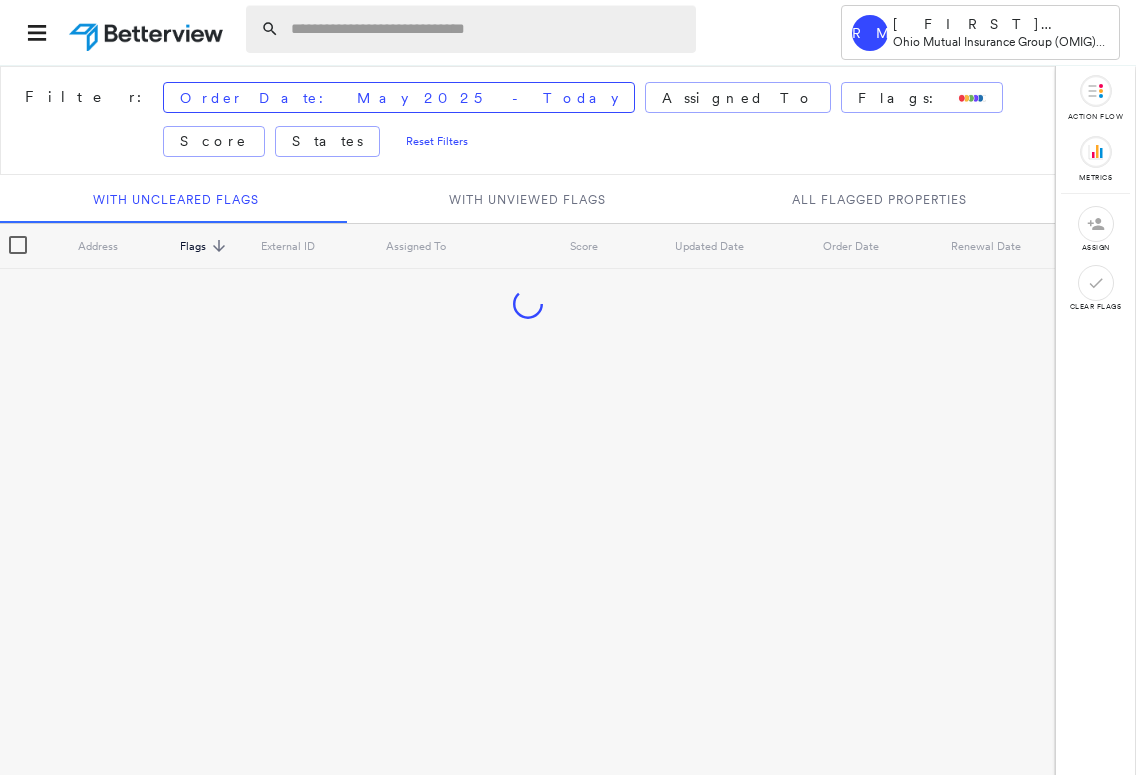 click at bounding box center (487, 29) 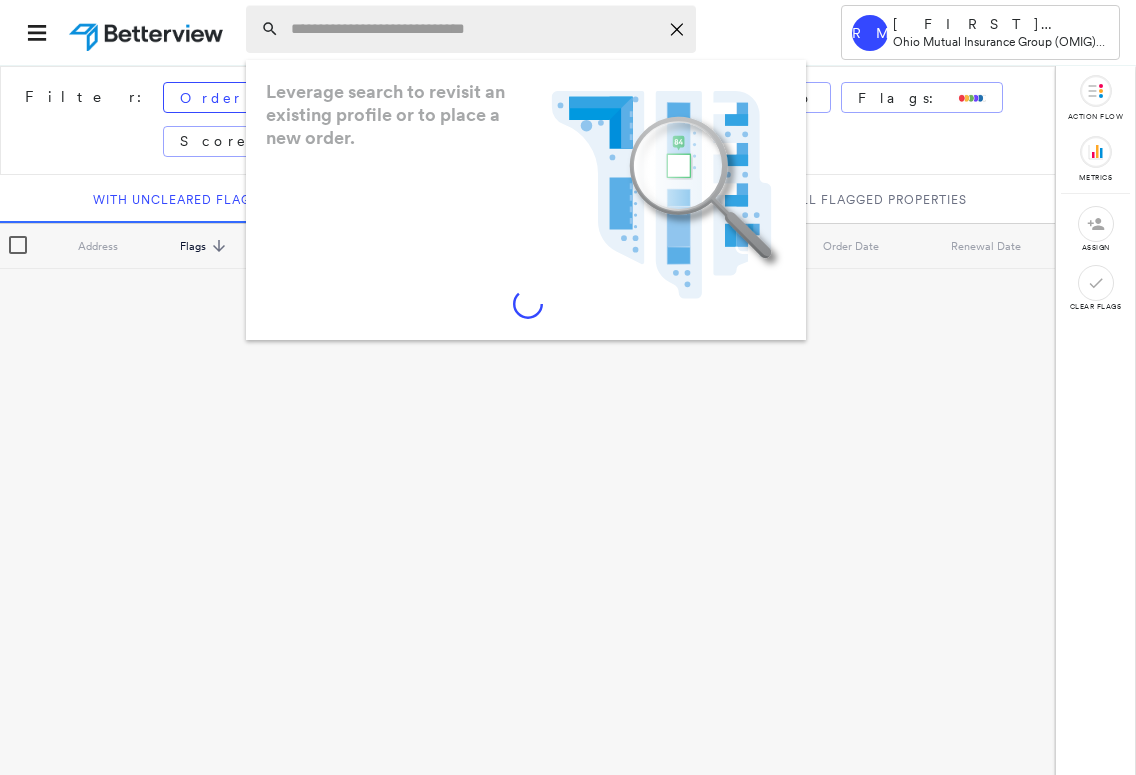 click at bounding box center (474, 29) 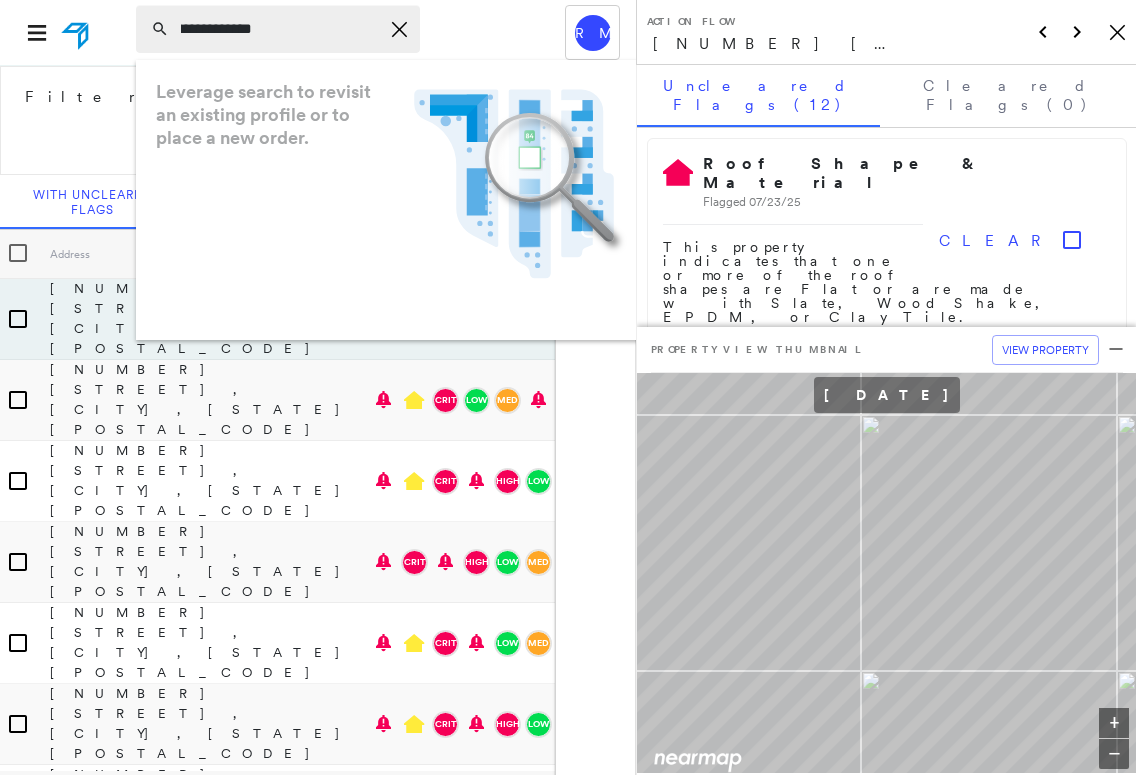 scroll, scrollTop: 0, scrollLeft: 176, axis: horizontal 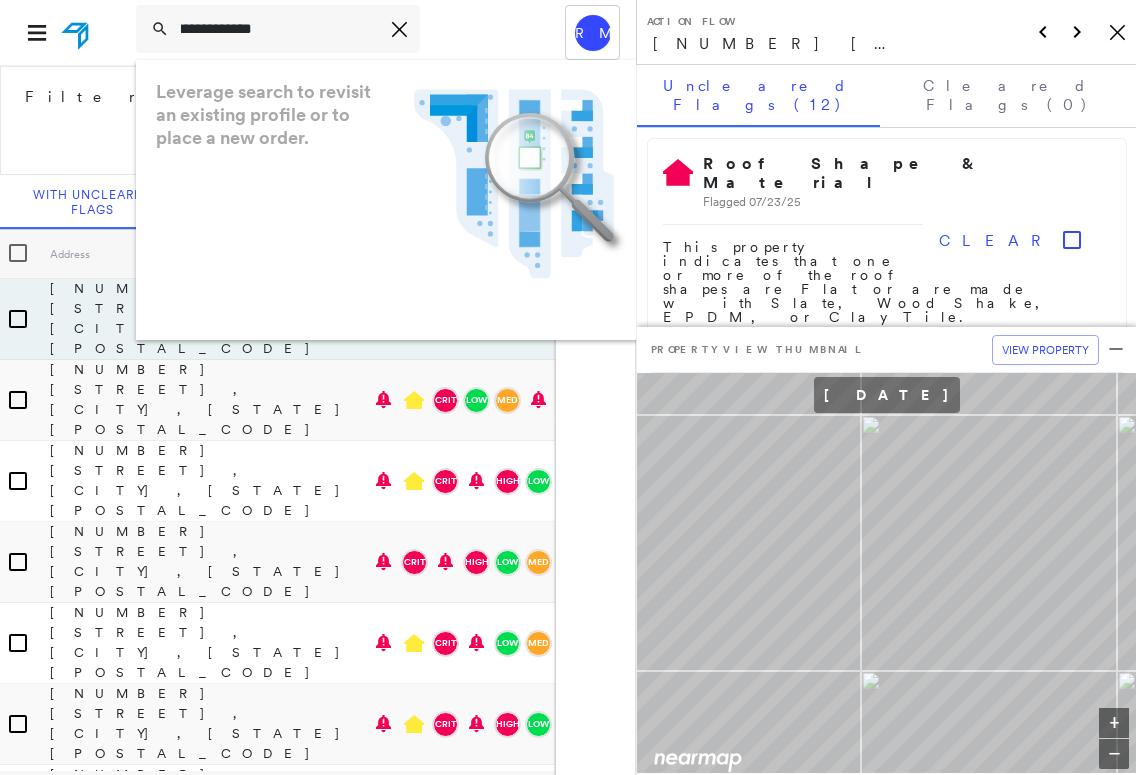 type on "**********" 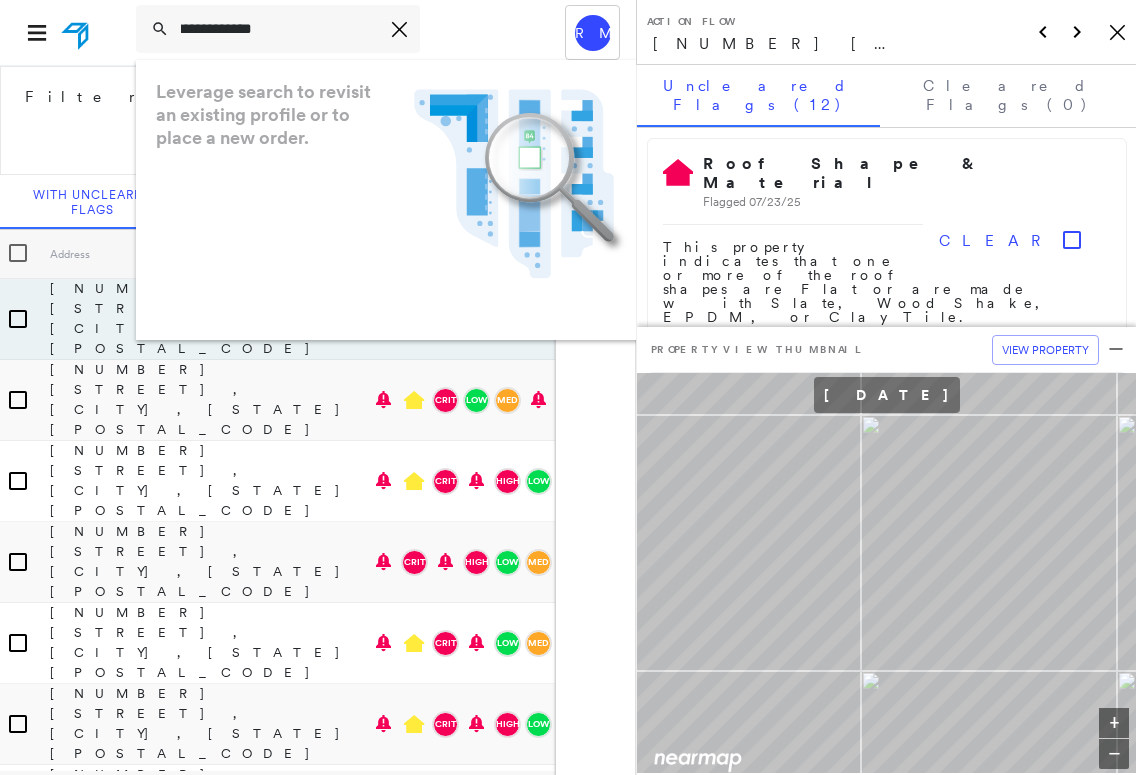 scroll, scrollTop: 0, scrollLeft: 0, axis: both 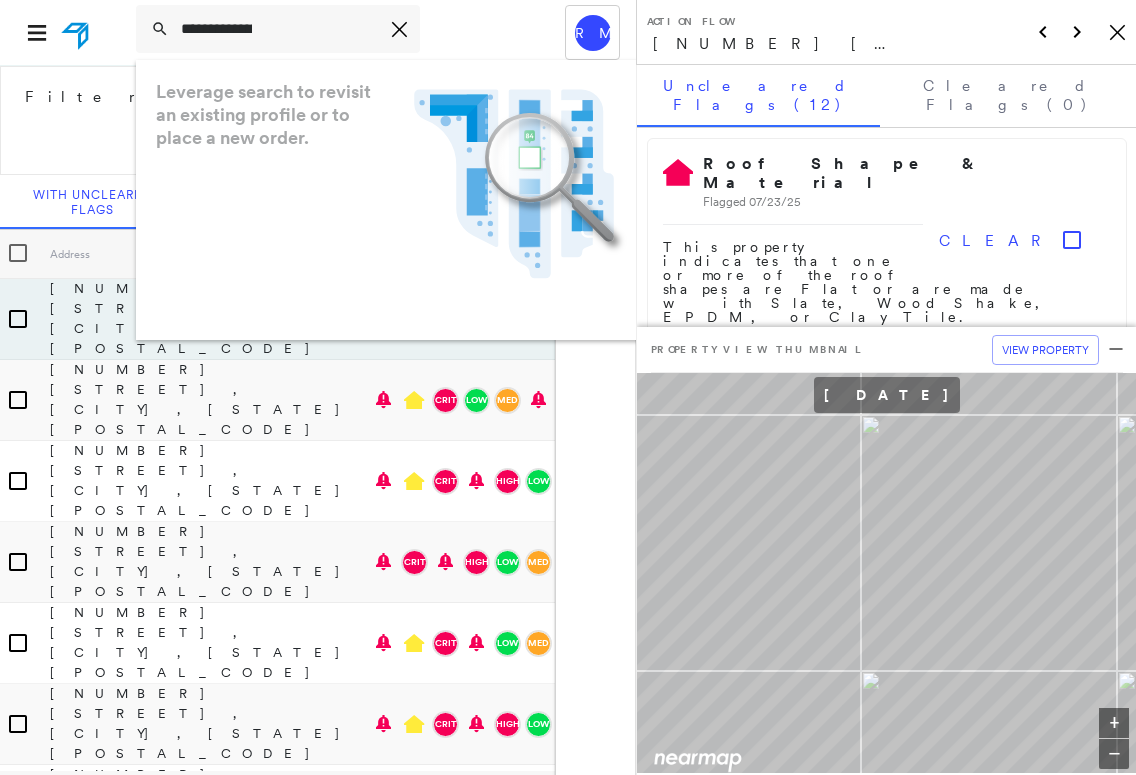 drag, startPoint x: 301, startPoint y: 42, endPoint x: 315, endPoint y: 36, distance: 15.231546 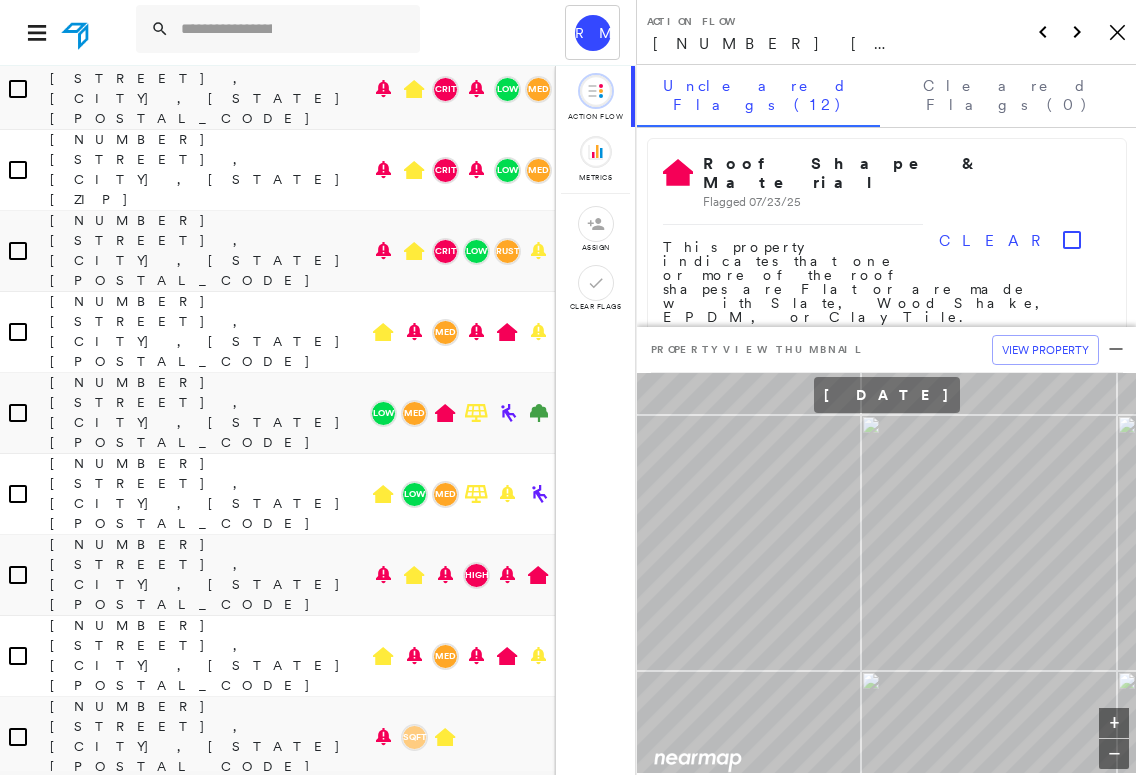 scroll, scrollTop: 2263, scrollLeft: 0, axis: vertical 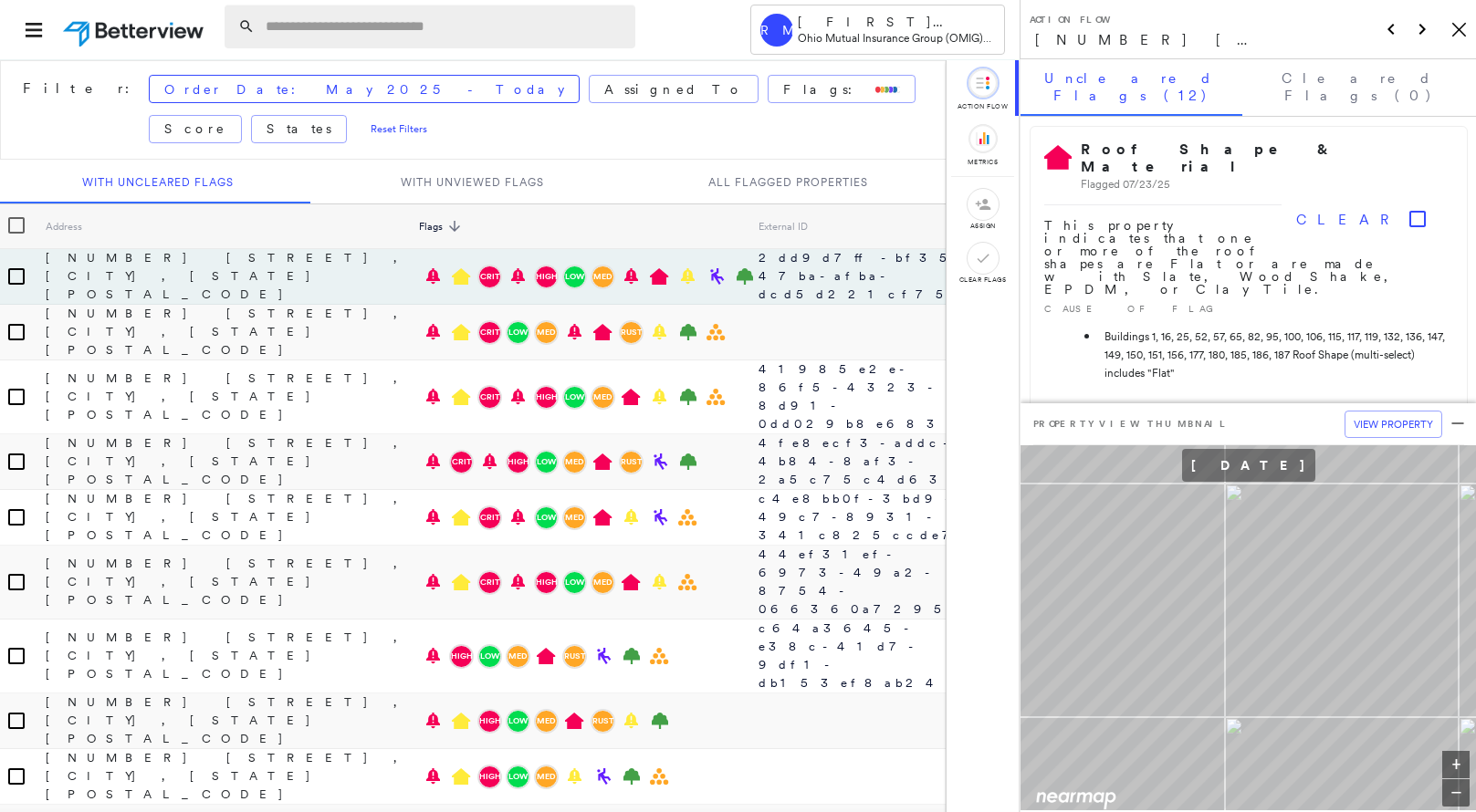click at bounding box center [445, 26] 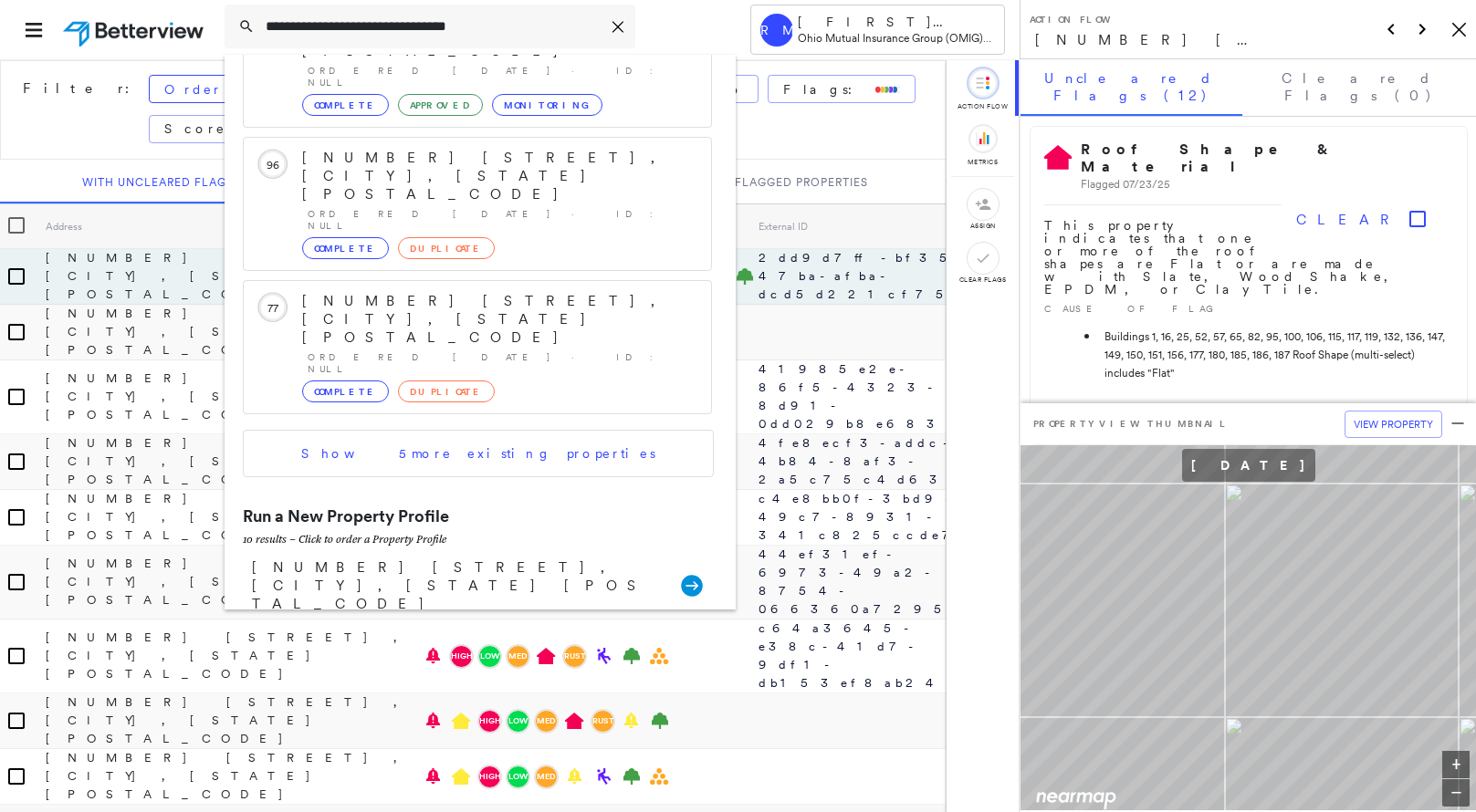 scroll, scrollTop: 199, scrollLeft: 0, axis: vertical 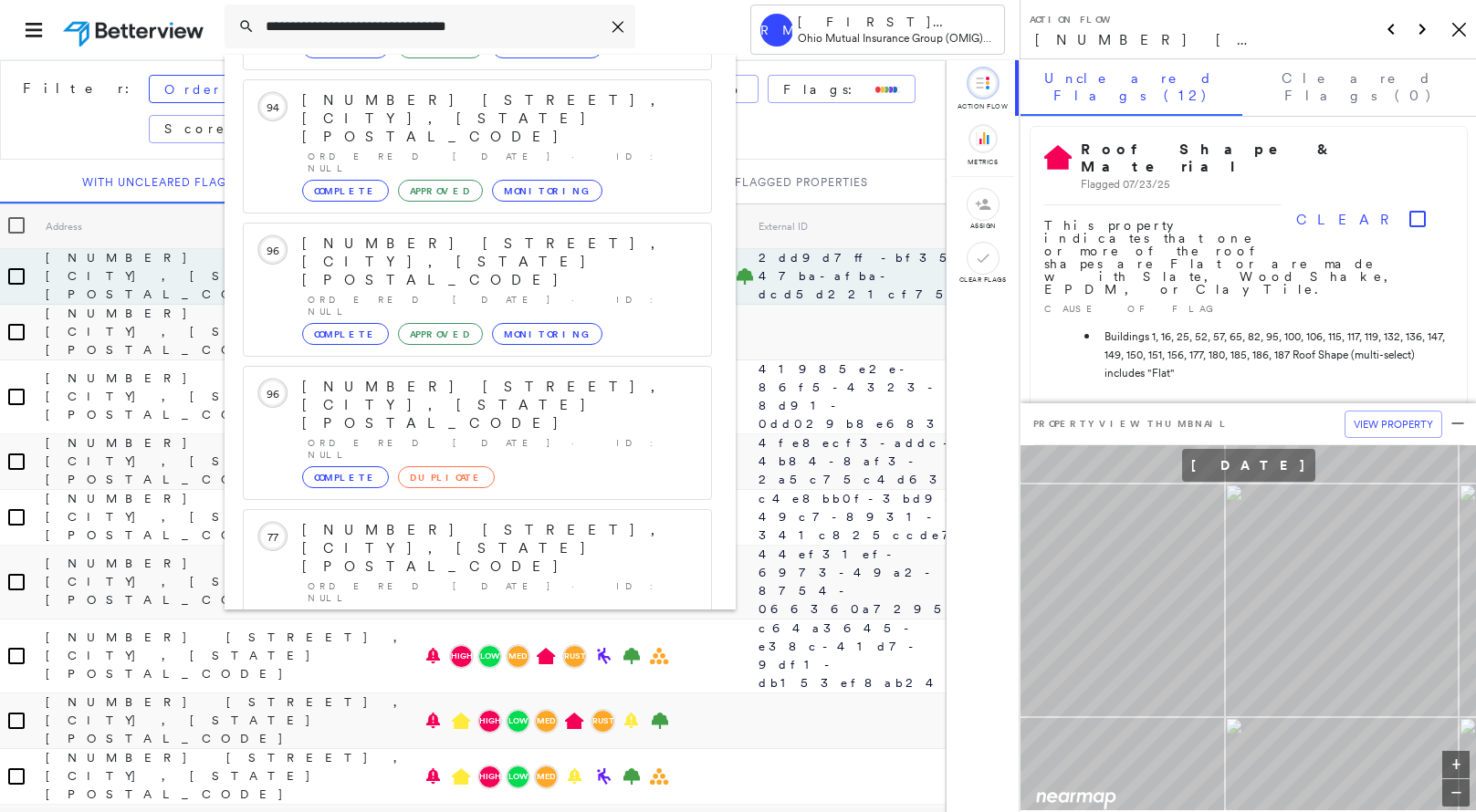 click on "Show  5  more existing properties" at bounding box center (478, 682) 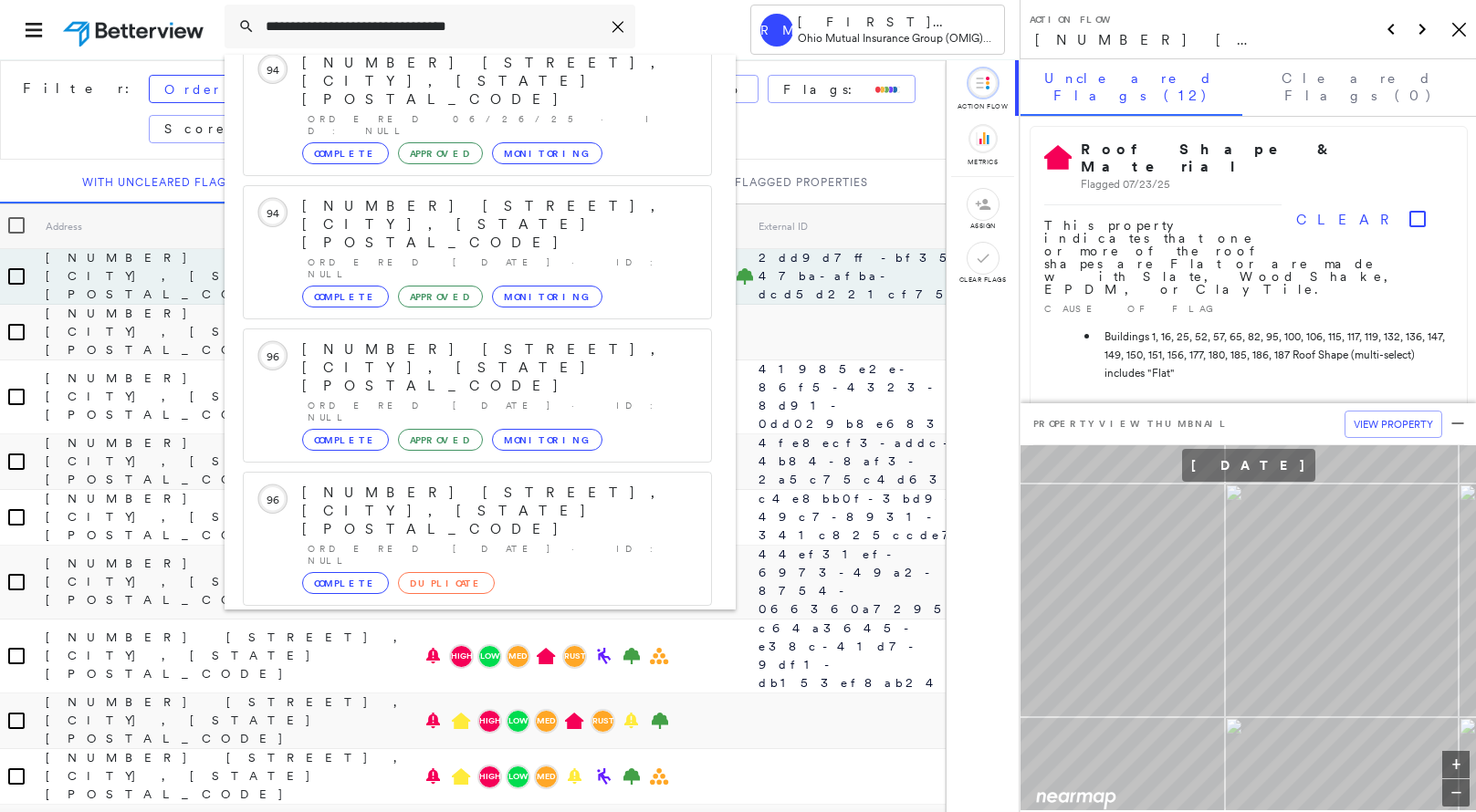 scroll, scrollTop: 0, scrollLeft: 0, axis: both 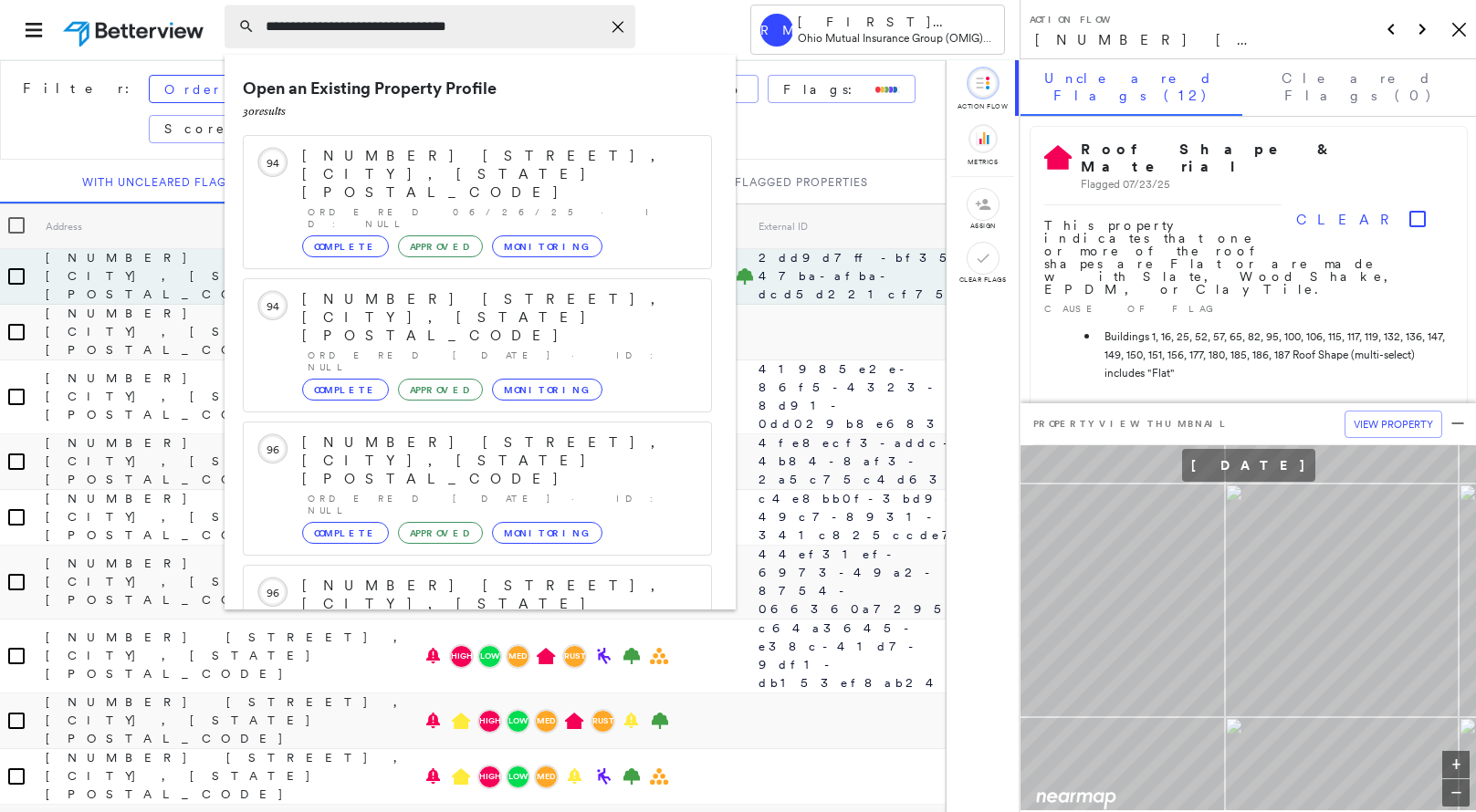 click on "**********" at bounding box center [433, 26] 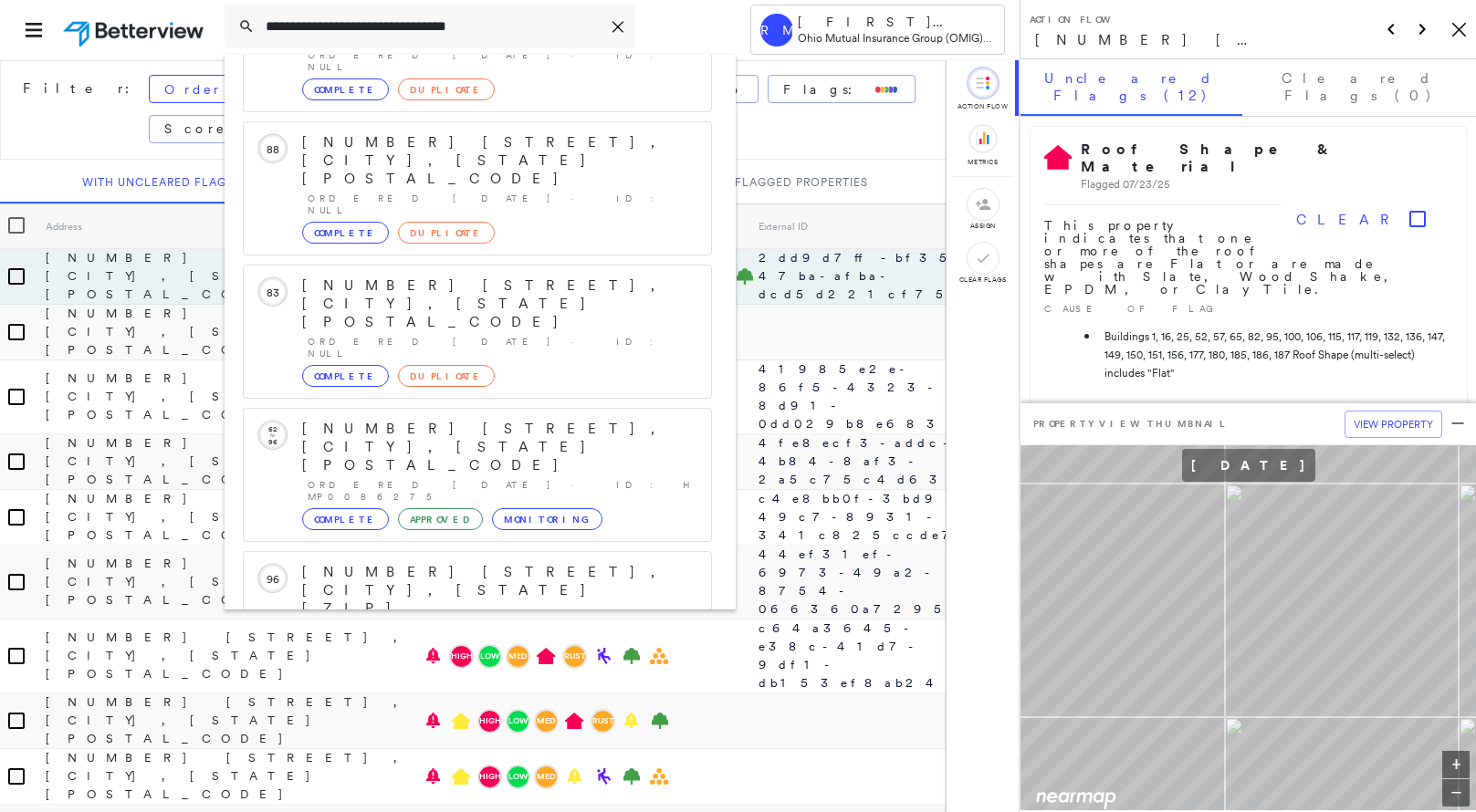 scroll, scrollTop: 1038, scrollLeft: 0, axis: vertical 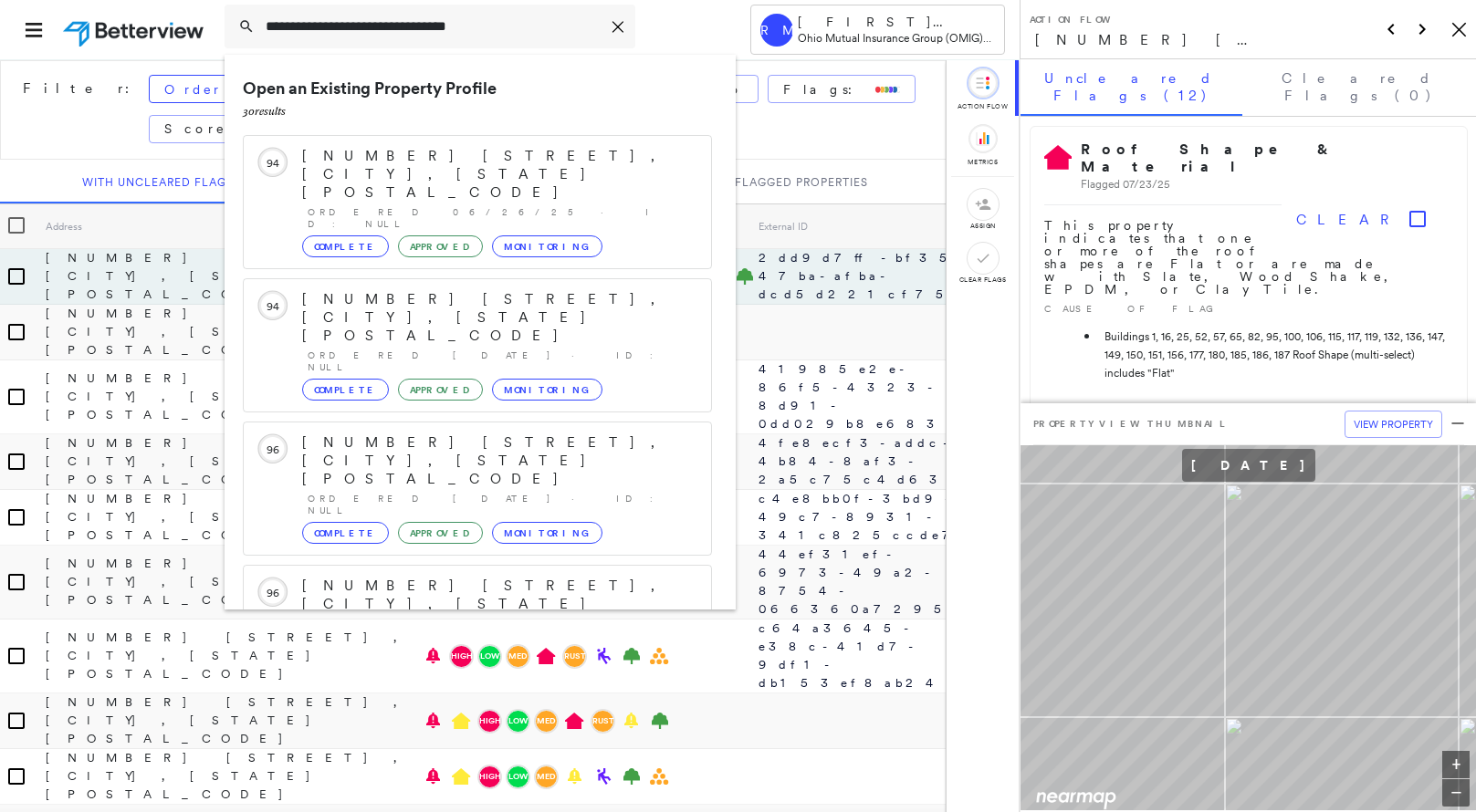 drag, startPoint x: 542, startPoint y: 22, endPoint x: 149, endPoint y: 29, distance: 393.06234 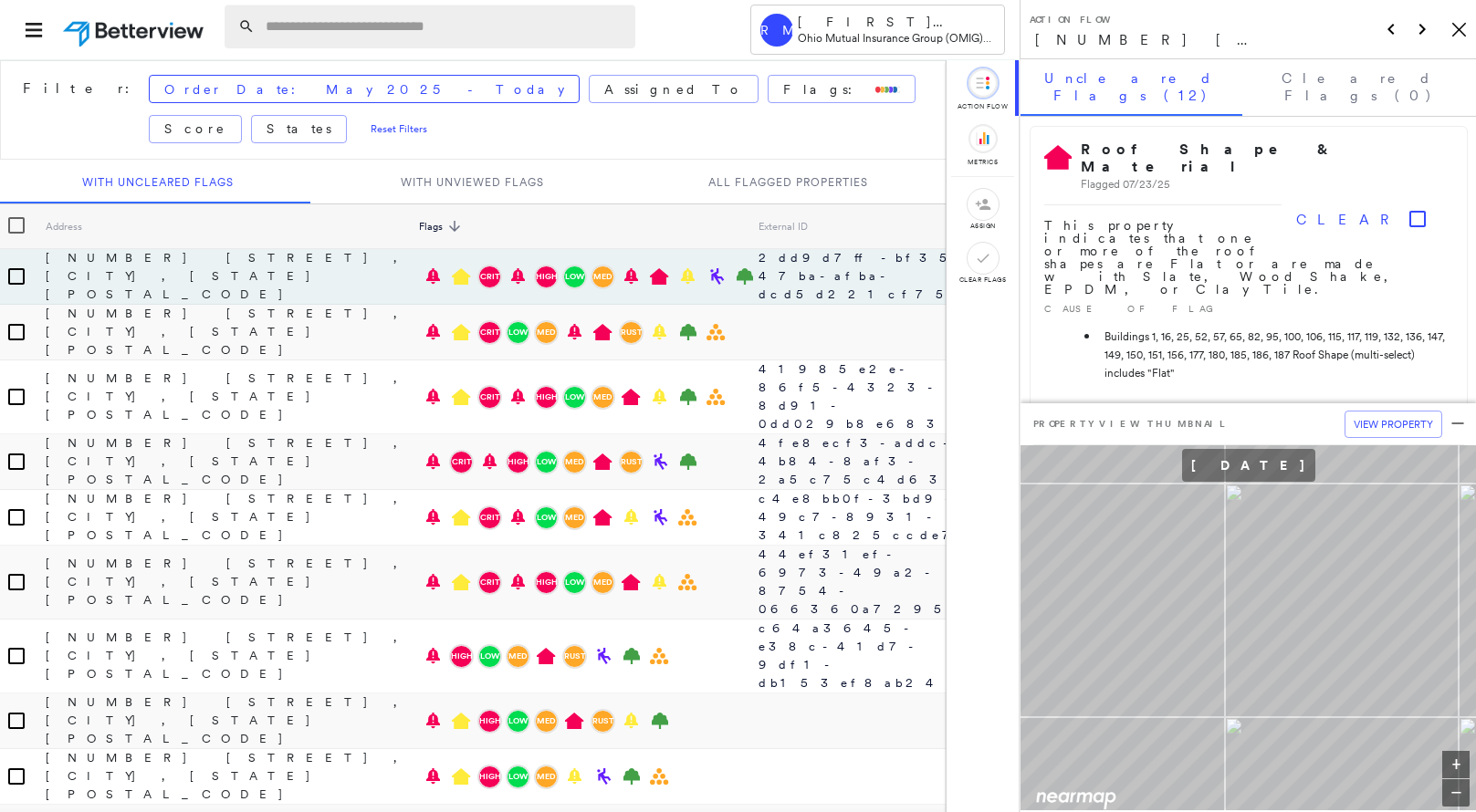 scroll, scrollTop: 2, scrollLeft: 0, axis: vertical 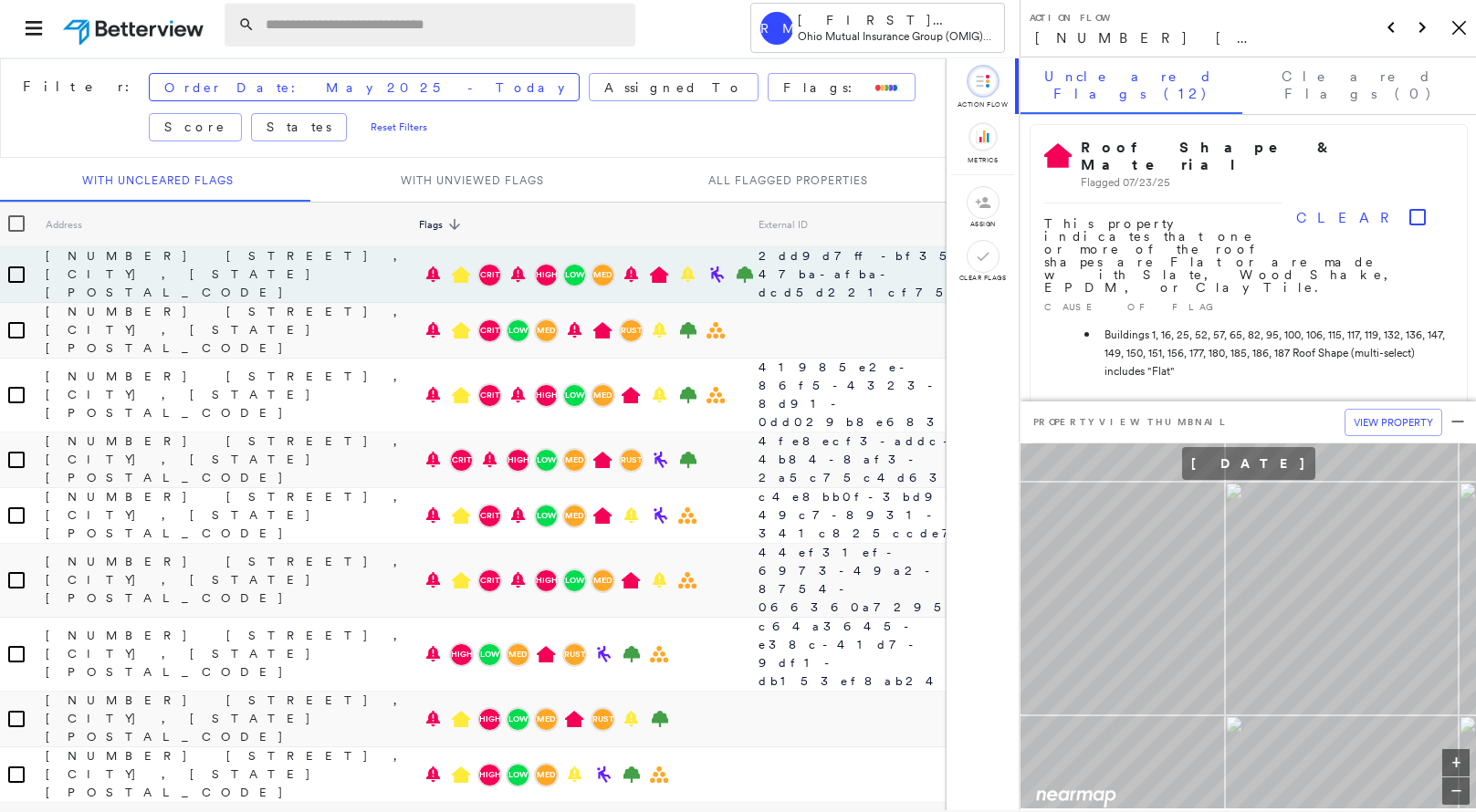 click at bounding box center (445, 25) 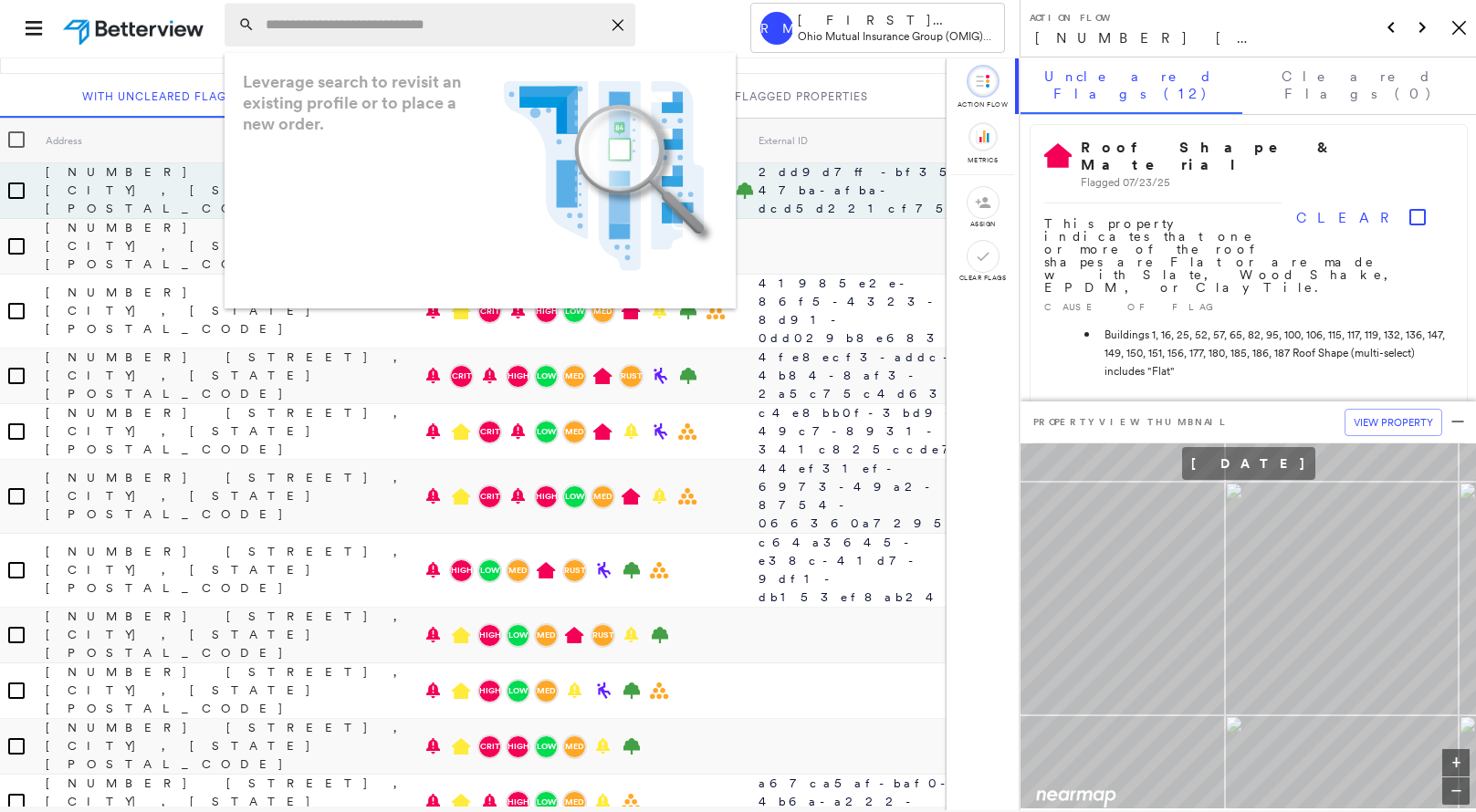 scroll, scrollTop: 0, scrollLeft: 0, axis: both 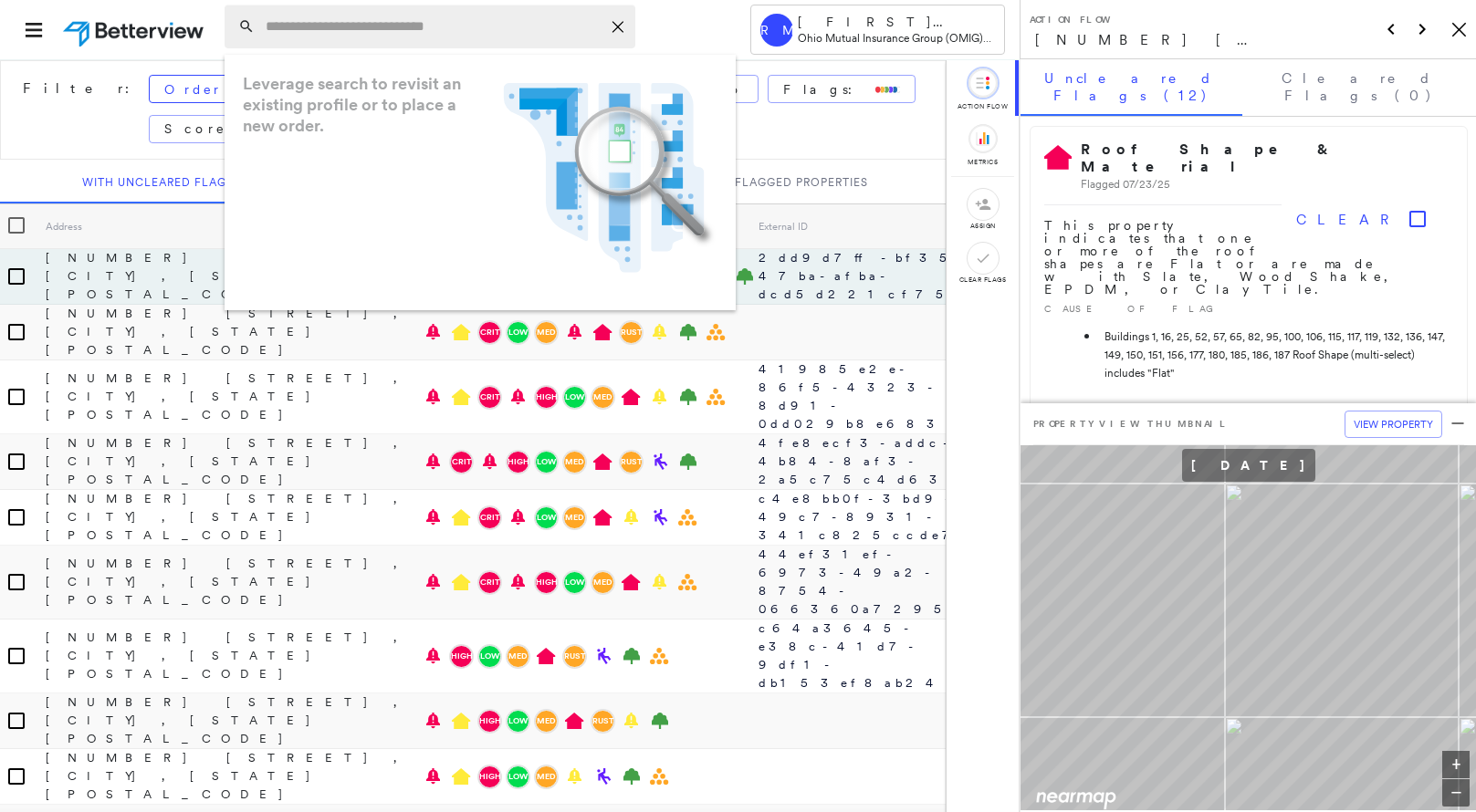 click at bounding box center (433, 26) 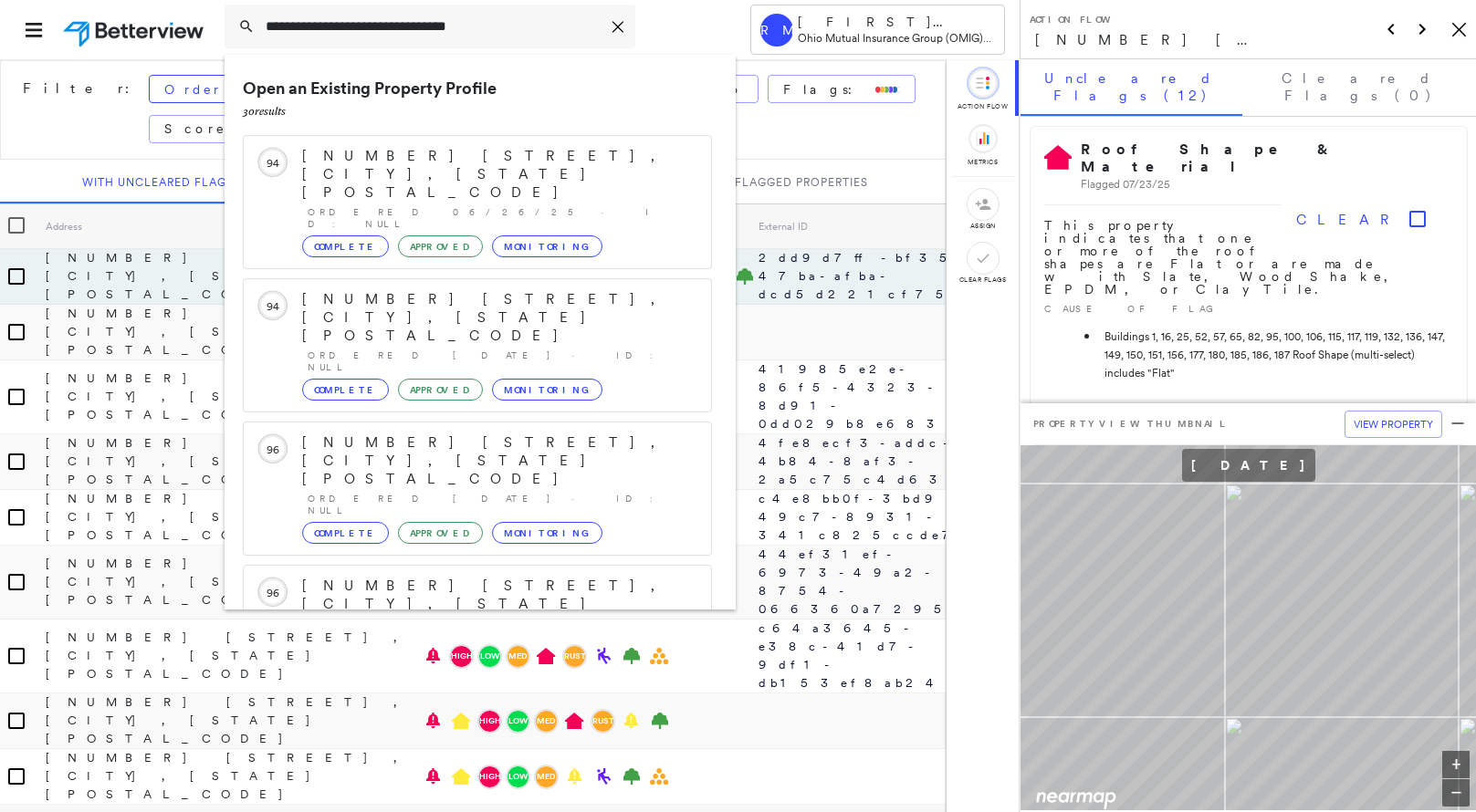 type on "**********" 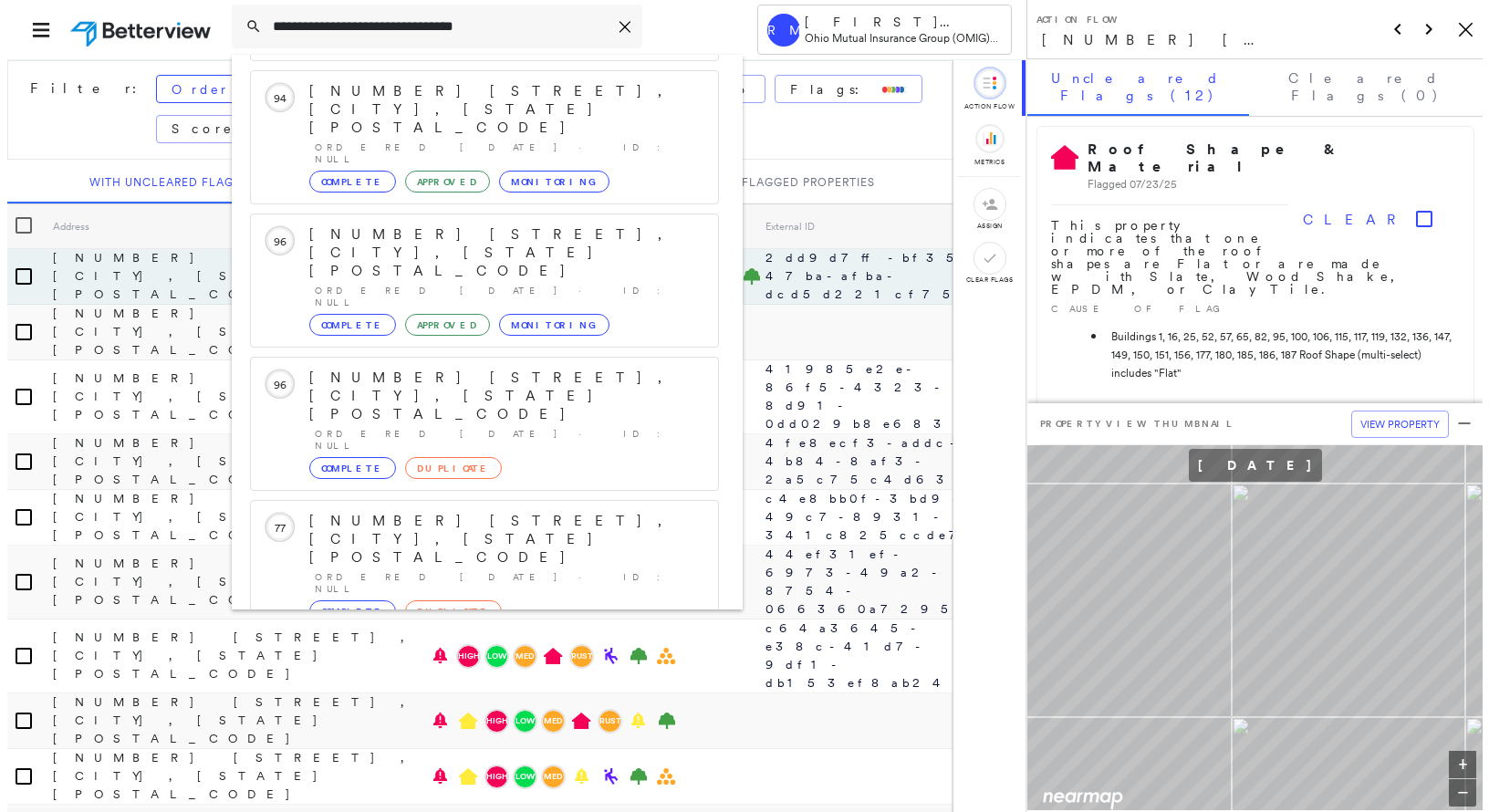 scroll, scrollTop: 199, scrollLeft: 0, axis: vertical 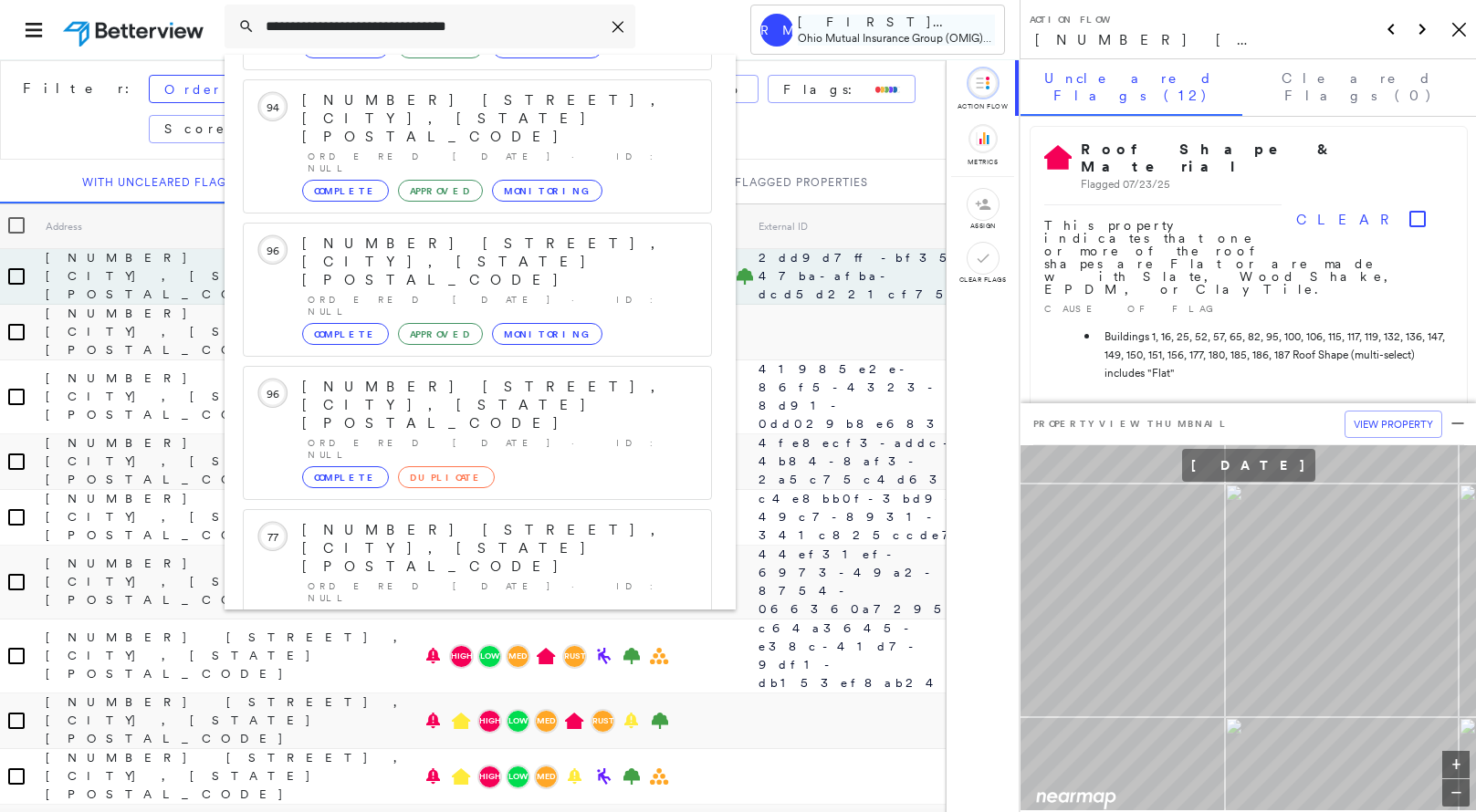 click on "Ohio Mutual Insurance Group (OMIG)" at bounding box center (895, 37) 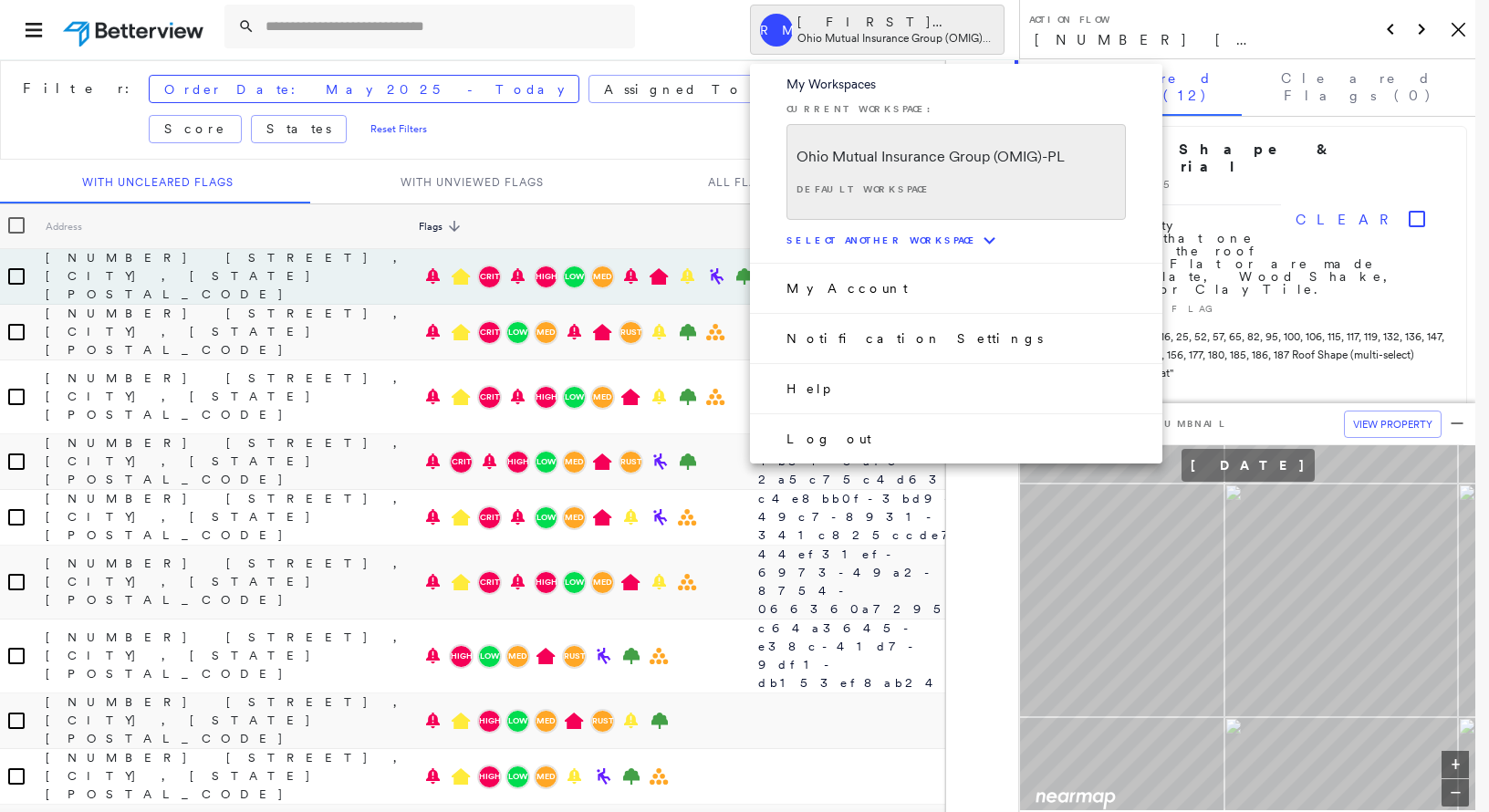 click on "Log out" at bounding box center [828, 439] 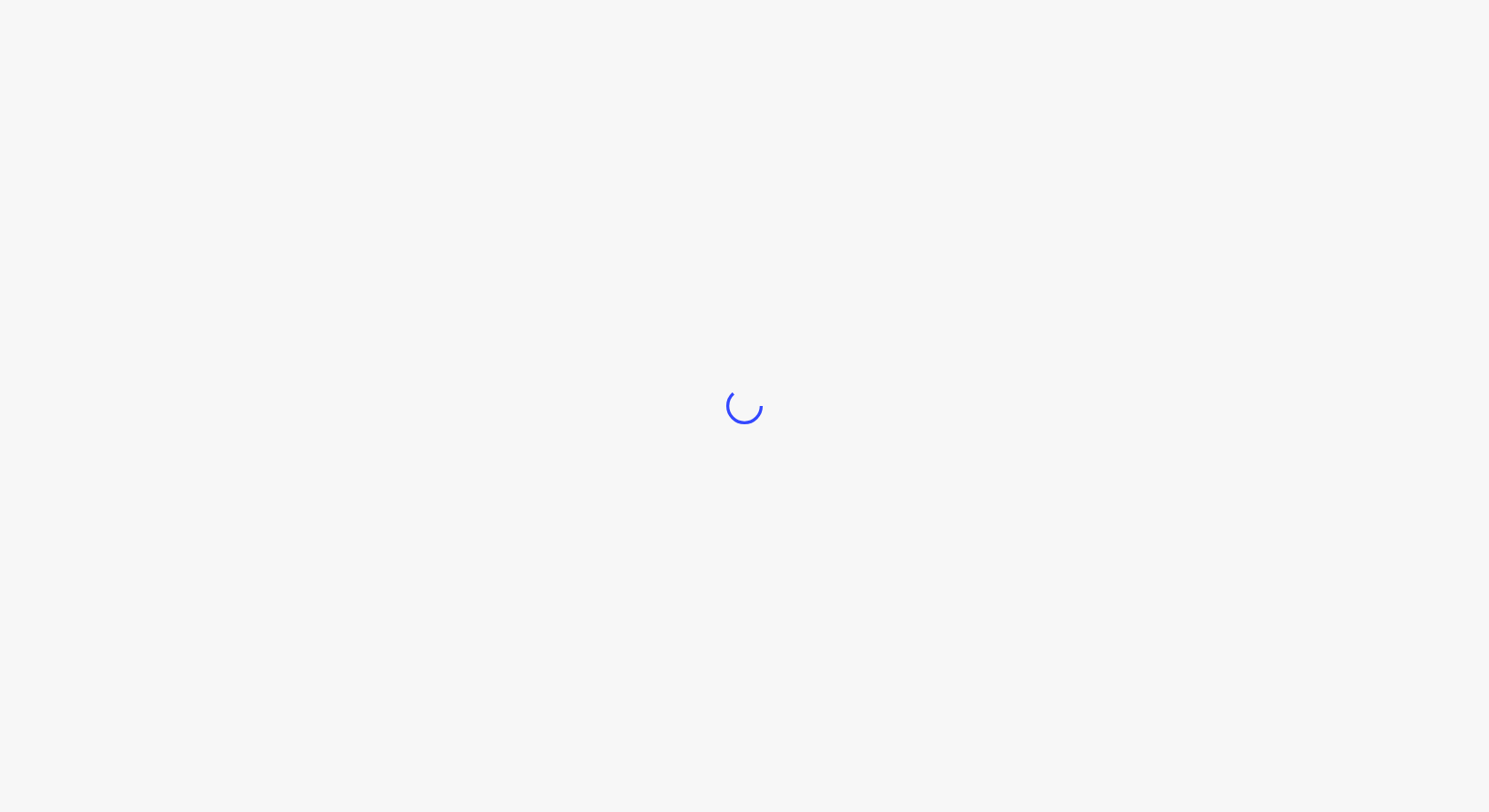 scroll, scrollTop: 0, scrollLeft: 0, axis: both 